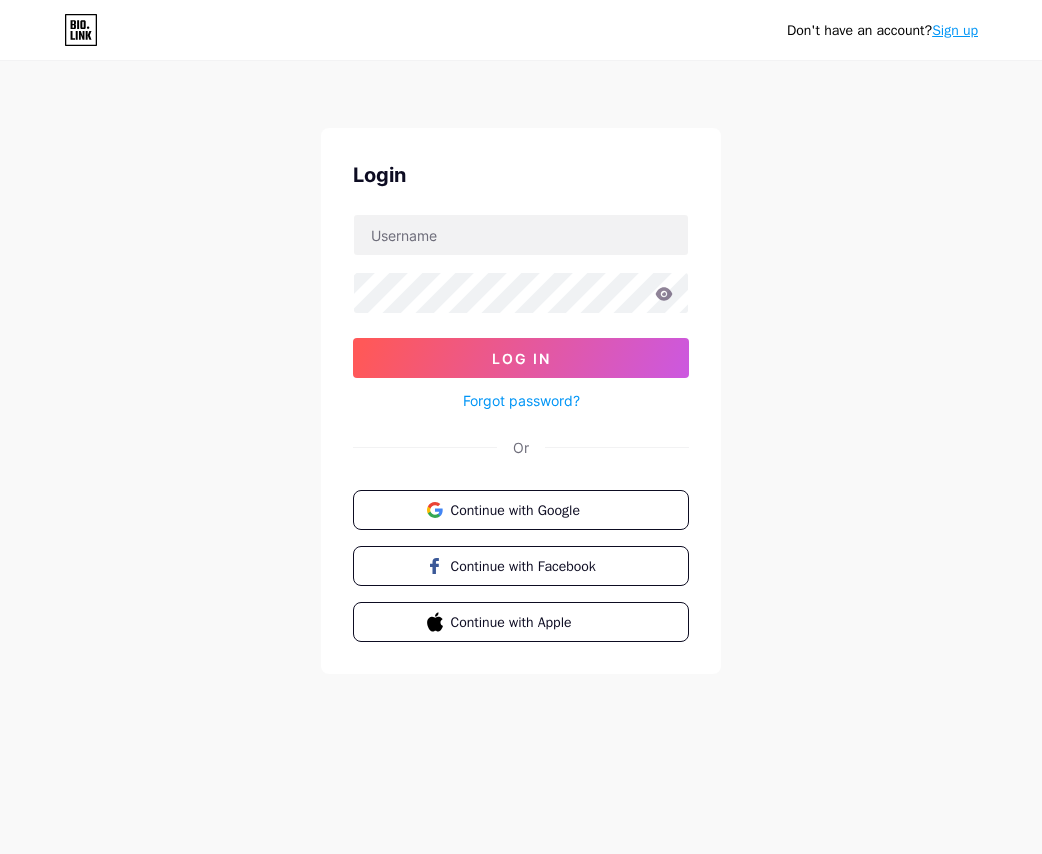 scroll, scrollTop: 0, scrollLeft: 0, axis: both 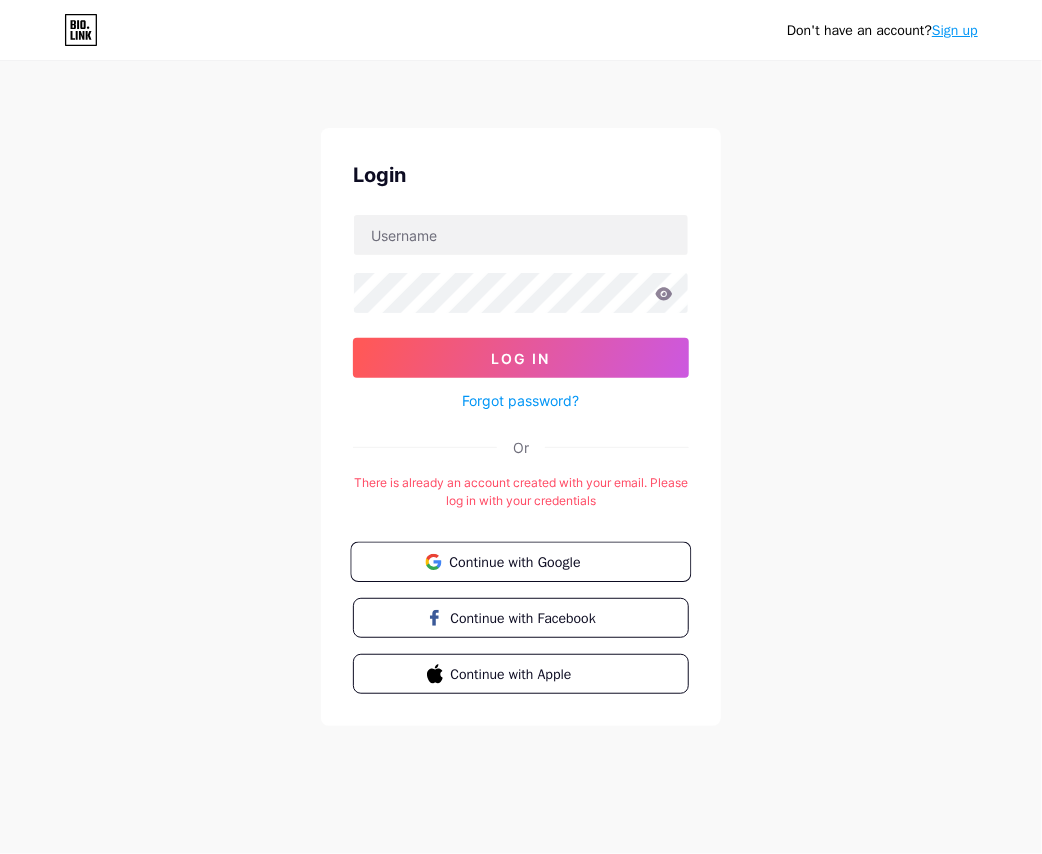 click on "Continue with Google" at bounding box center (532, 561) 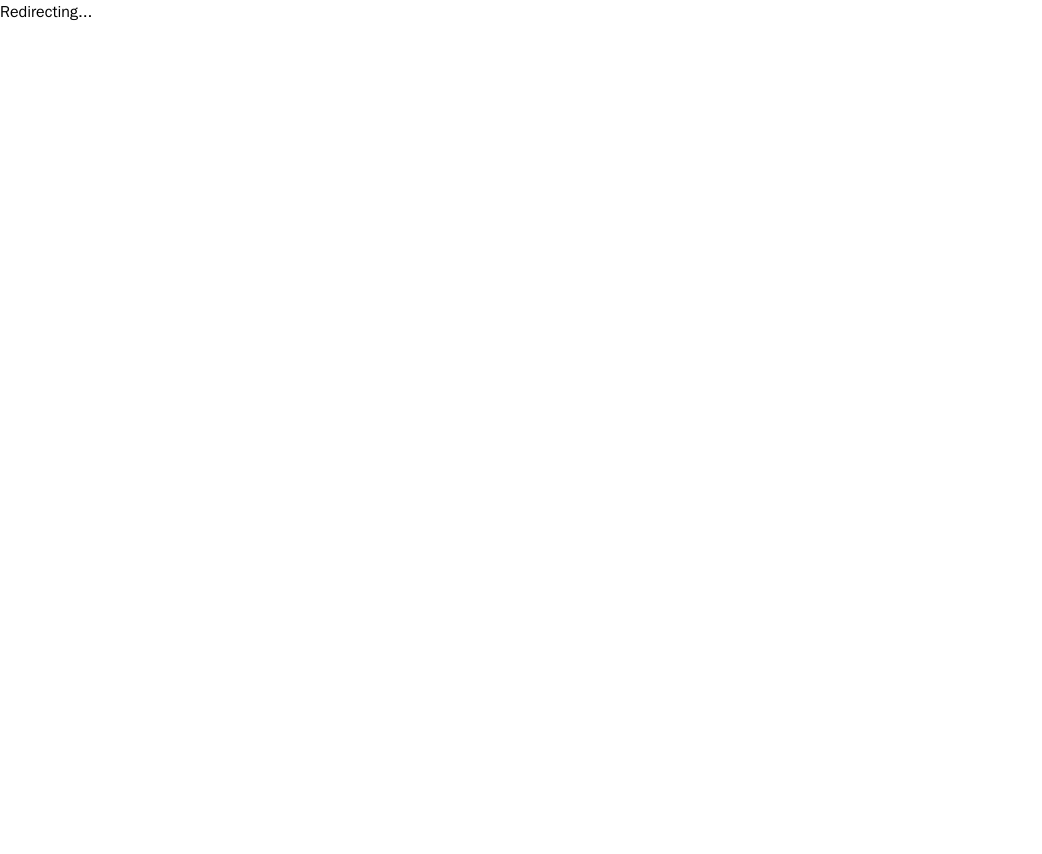 scroll, scrollTop: 0, scrollLeft: 0, axis: both 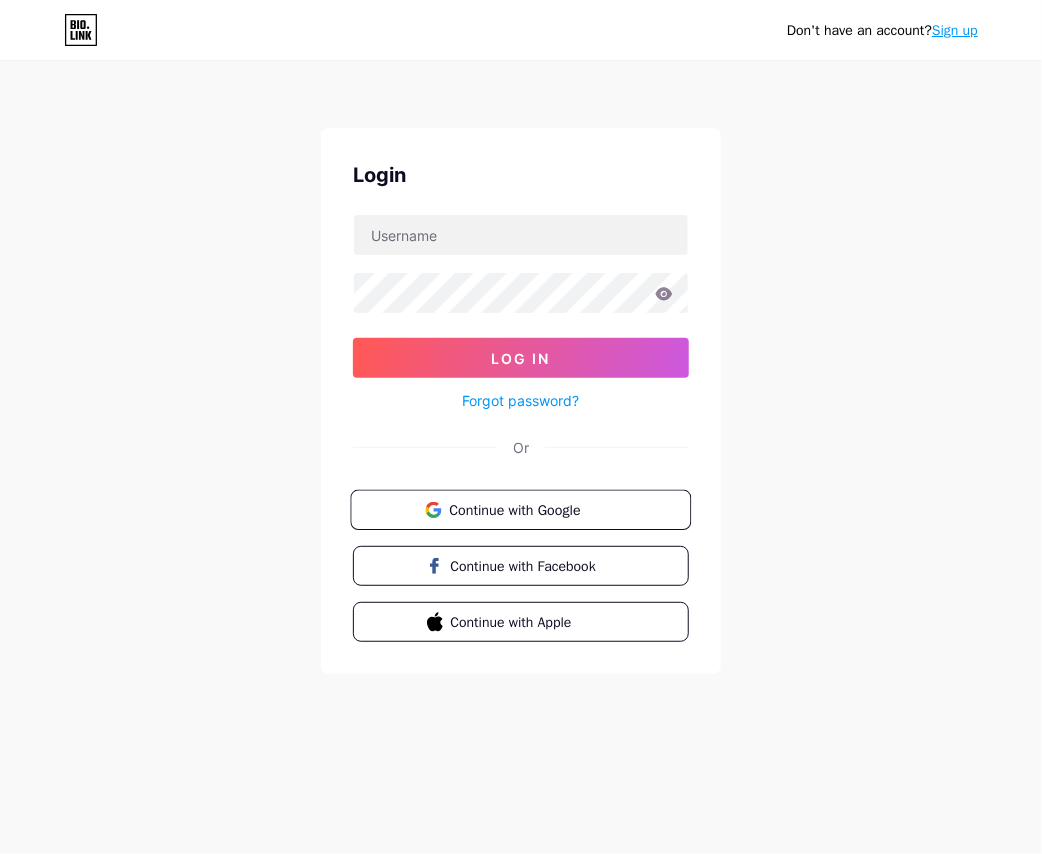 click on "Continue with Google" at bounding box center (532, 509) 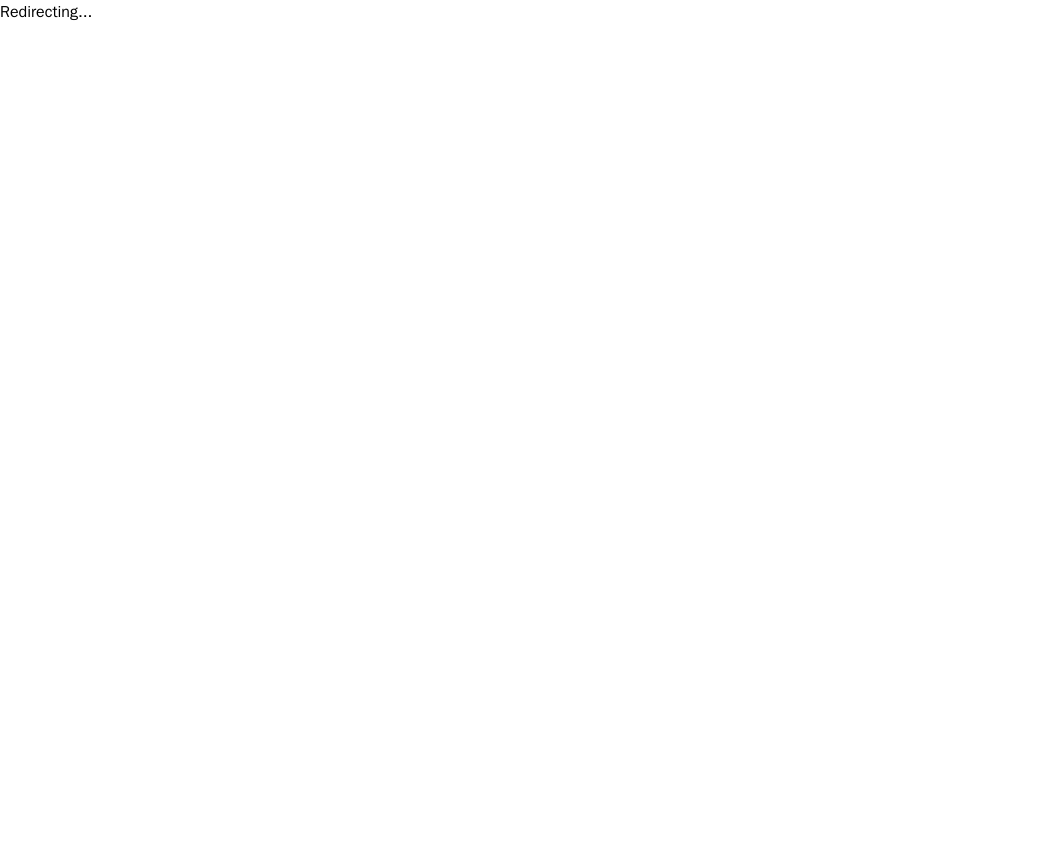 scroll, scrollTop: 0, scrollLeft: 0, axis: both 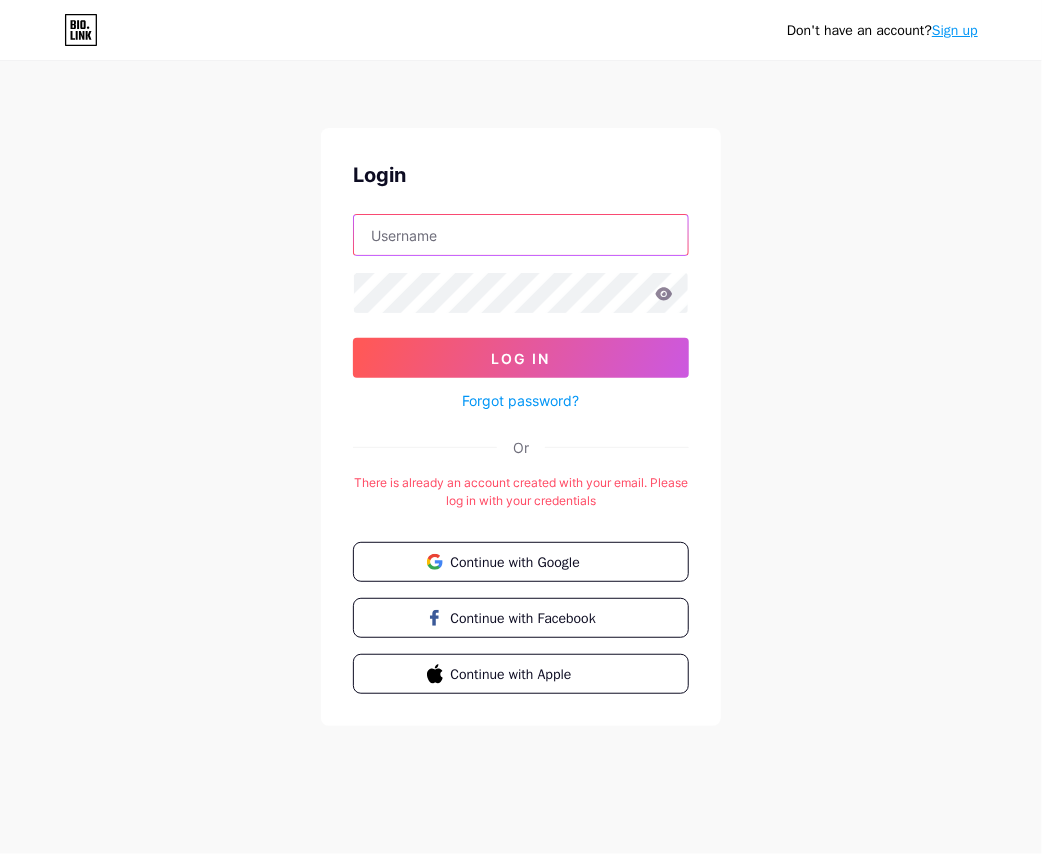 click at bounding box center (521, 235) 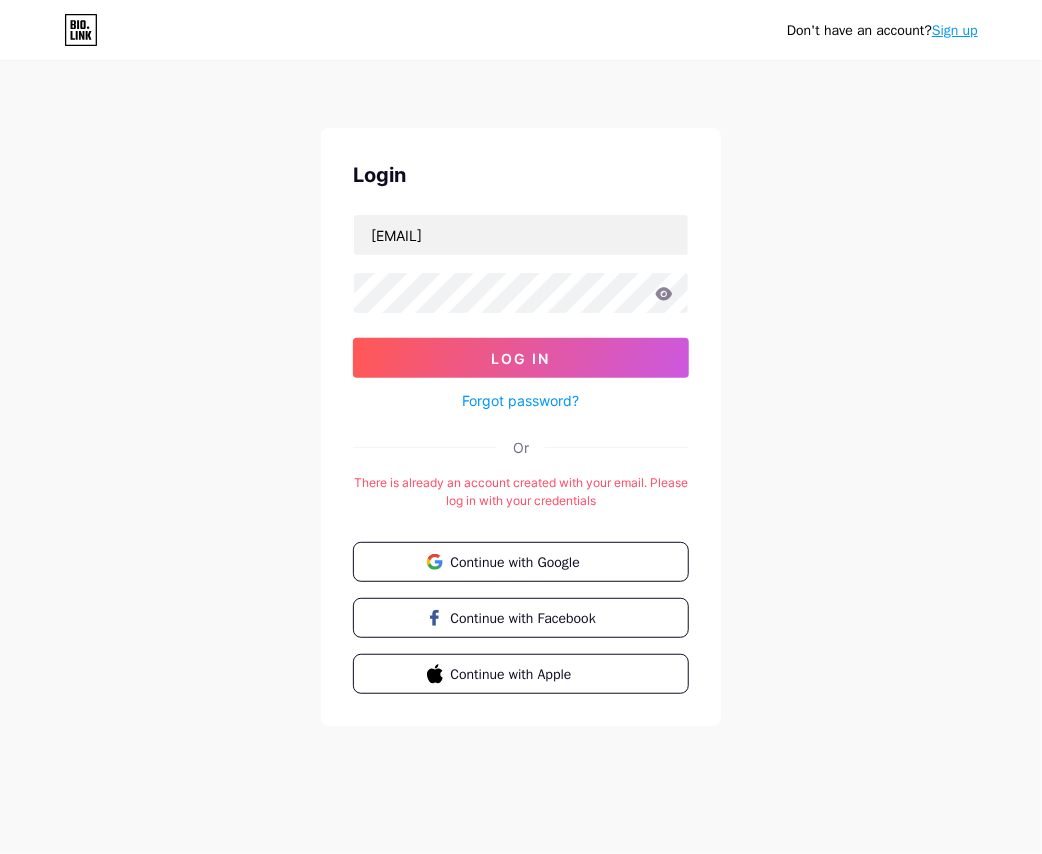 click on "Login     [EMAIL]               Log In
Forgot password?
Or     There is already an account created with your email. Please log in with your credentials   Continue with Google     Continue with Facebook
Continue with Apple" at bounding box center (521, 427) 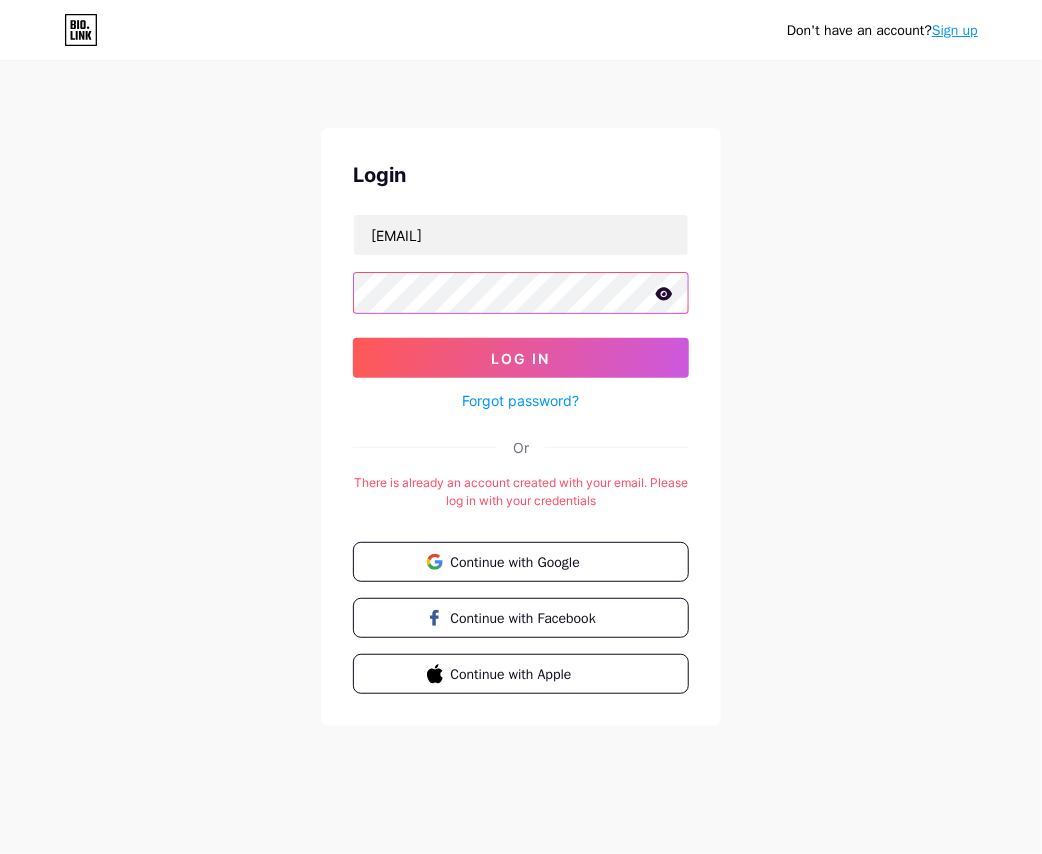 click on "Log In" at bounding box center [521, 358] 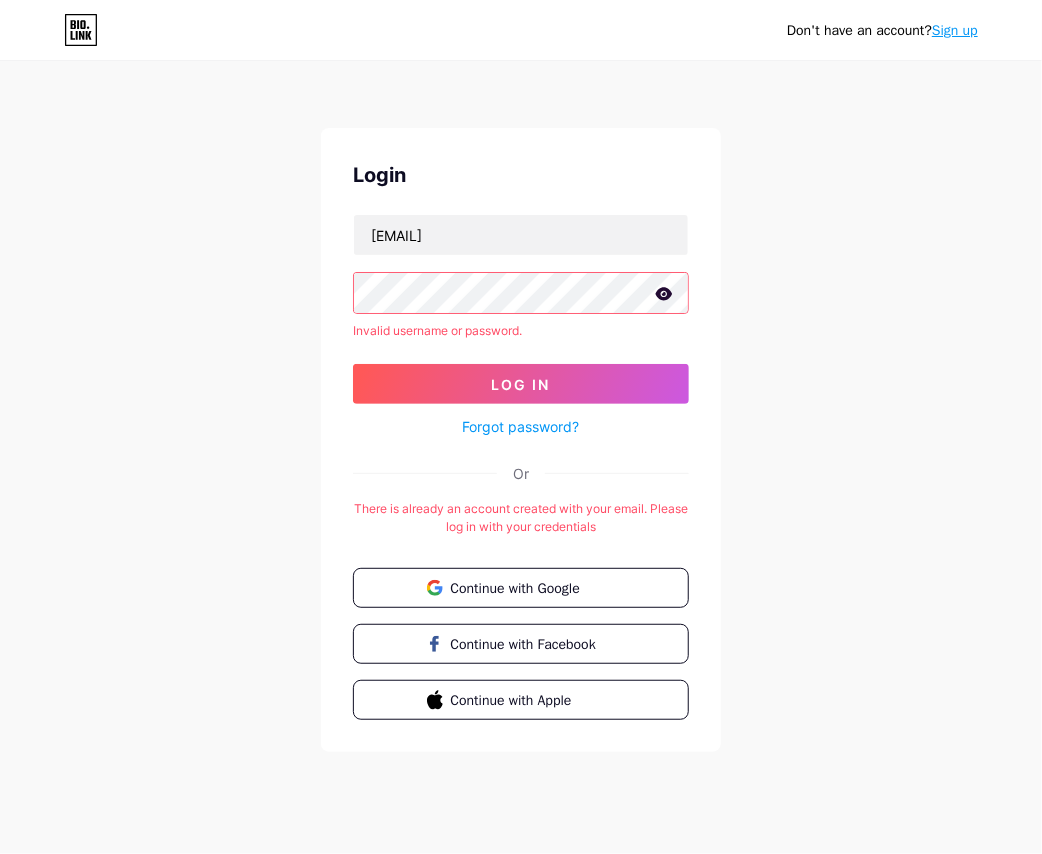 click on "Forgot password?" at bounding box center (521, 426) 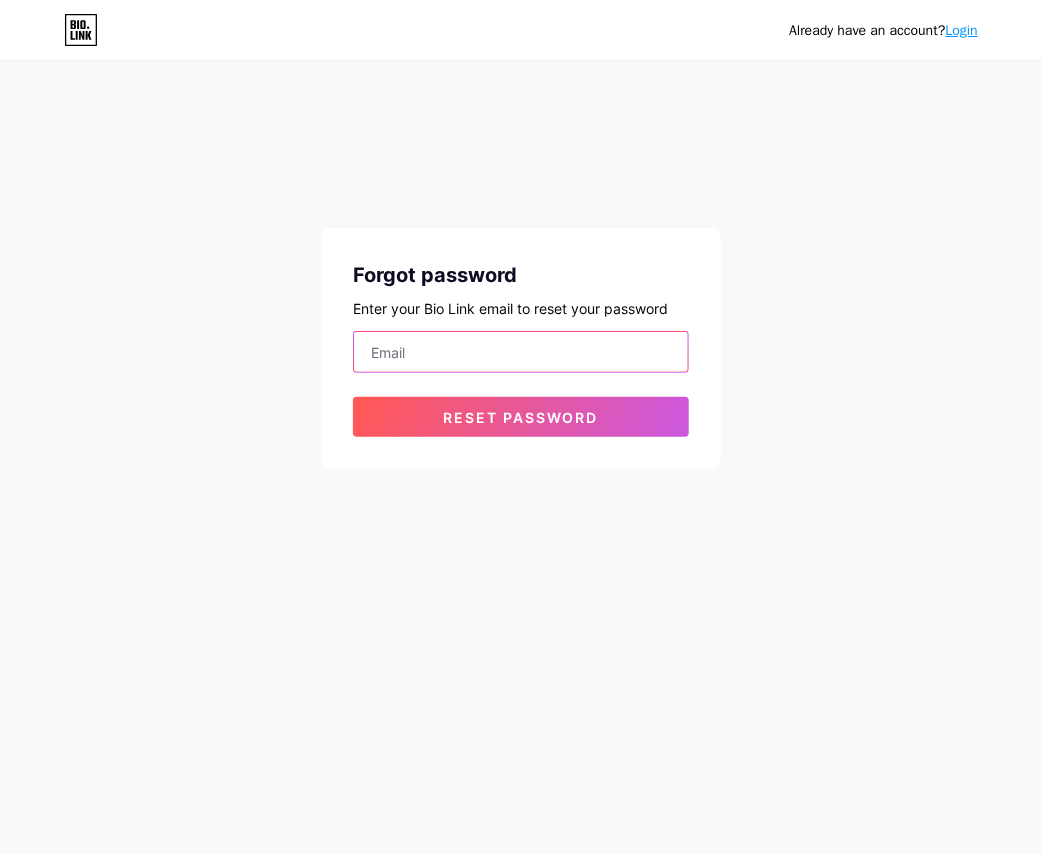 click at bounding box center (521, 352) 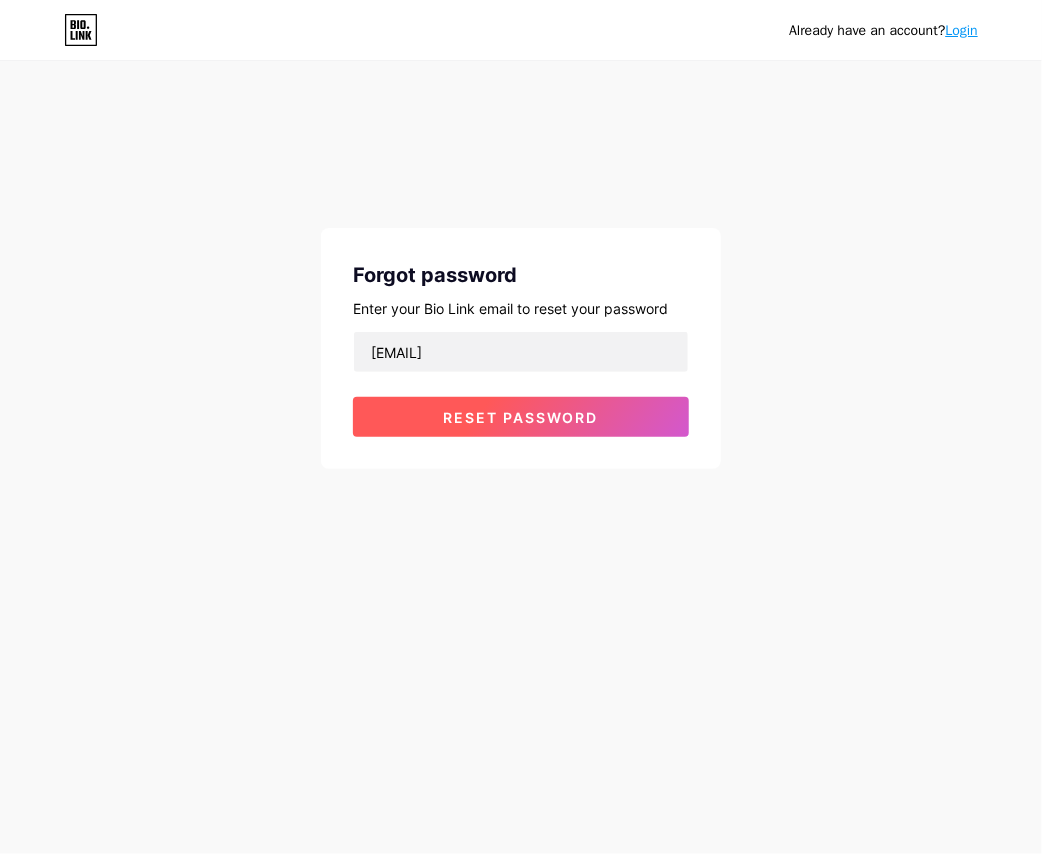 click on "Reset password" at bounding box center (521, 417) 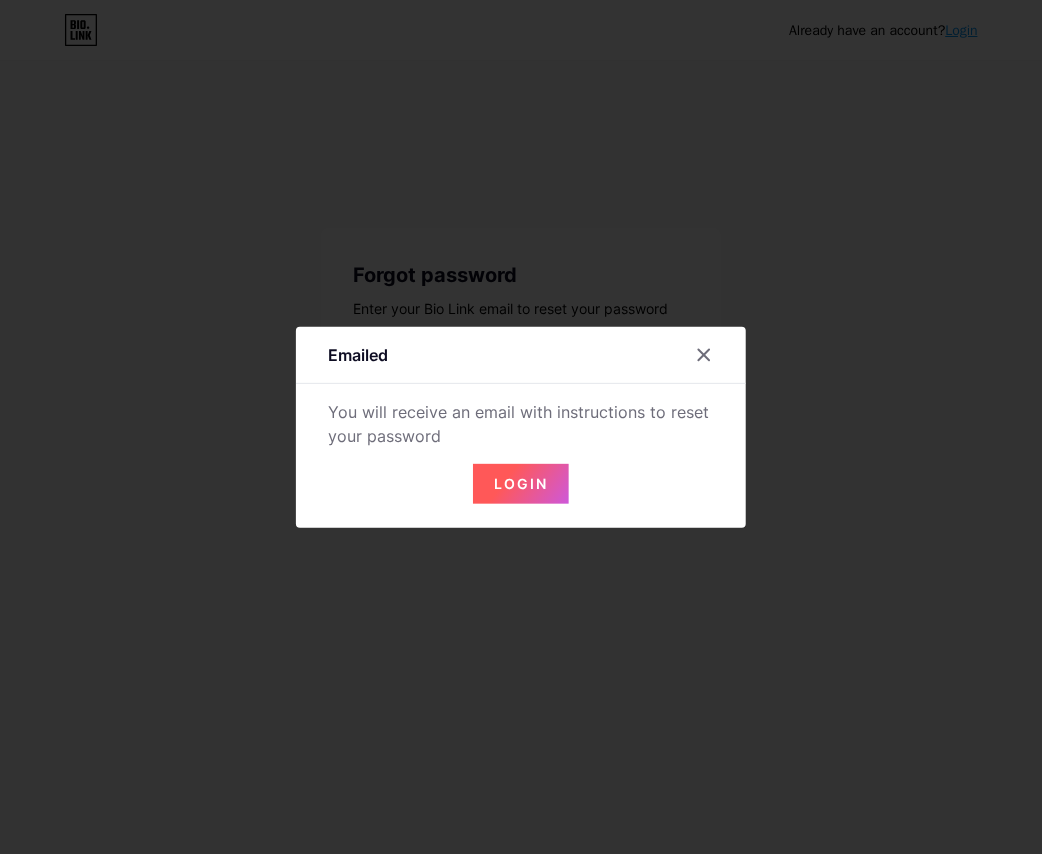 click on "Login" at bounding box center (521, 483) 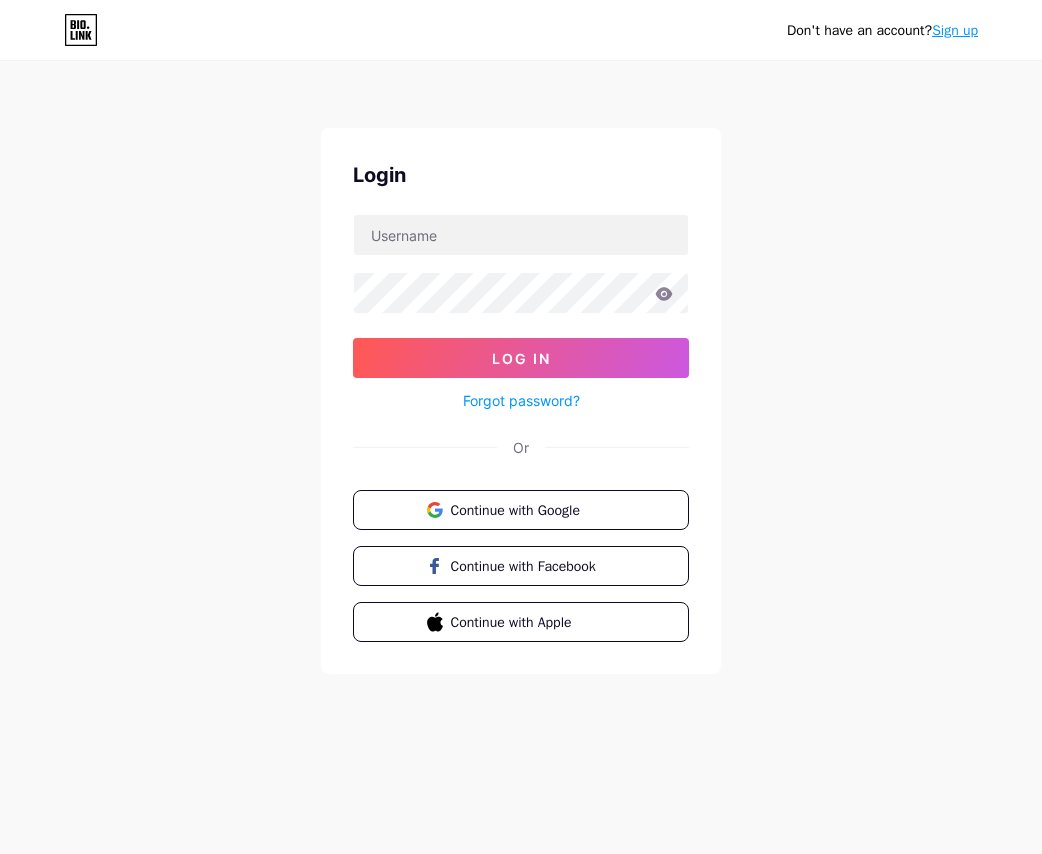scroll, scrollTop: 0, scrollLeft: 0, axis: both 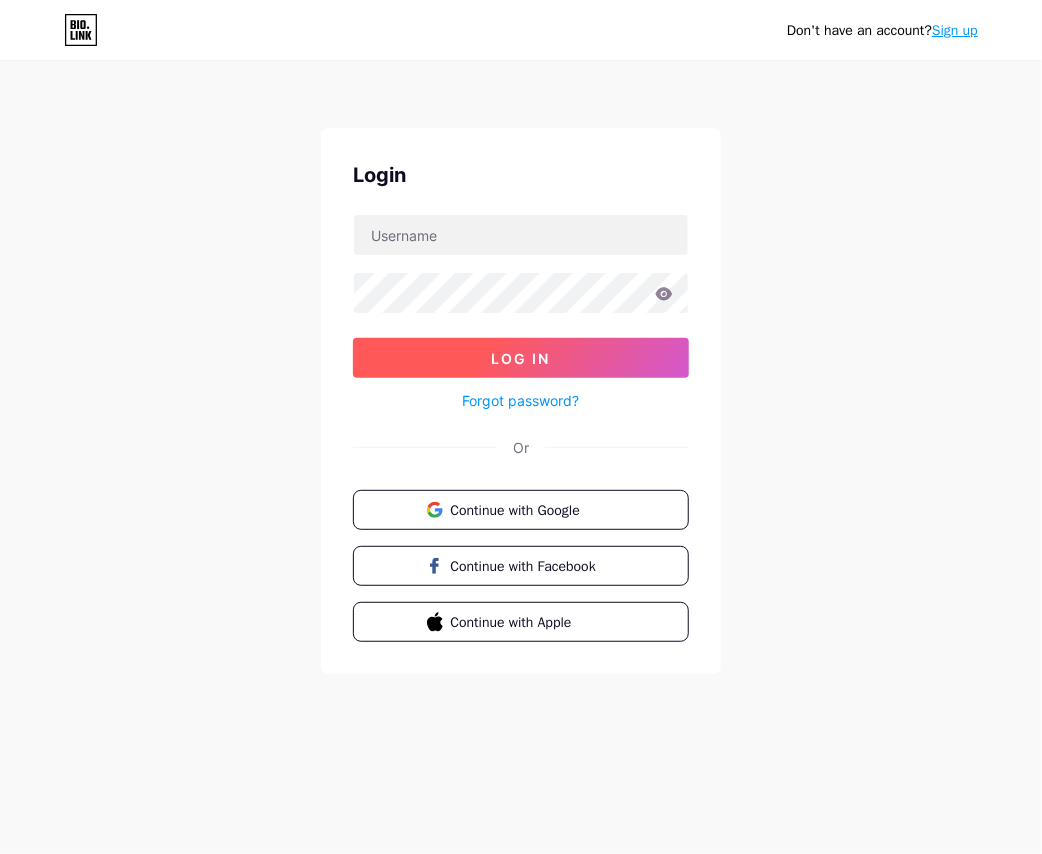 click on "Log In" at bounding box center [521, 358] 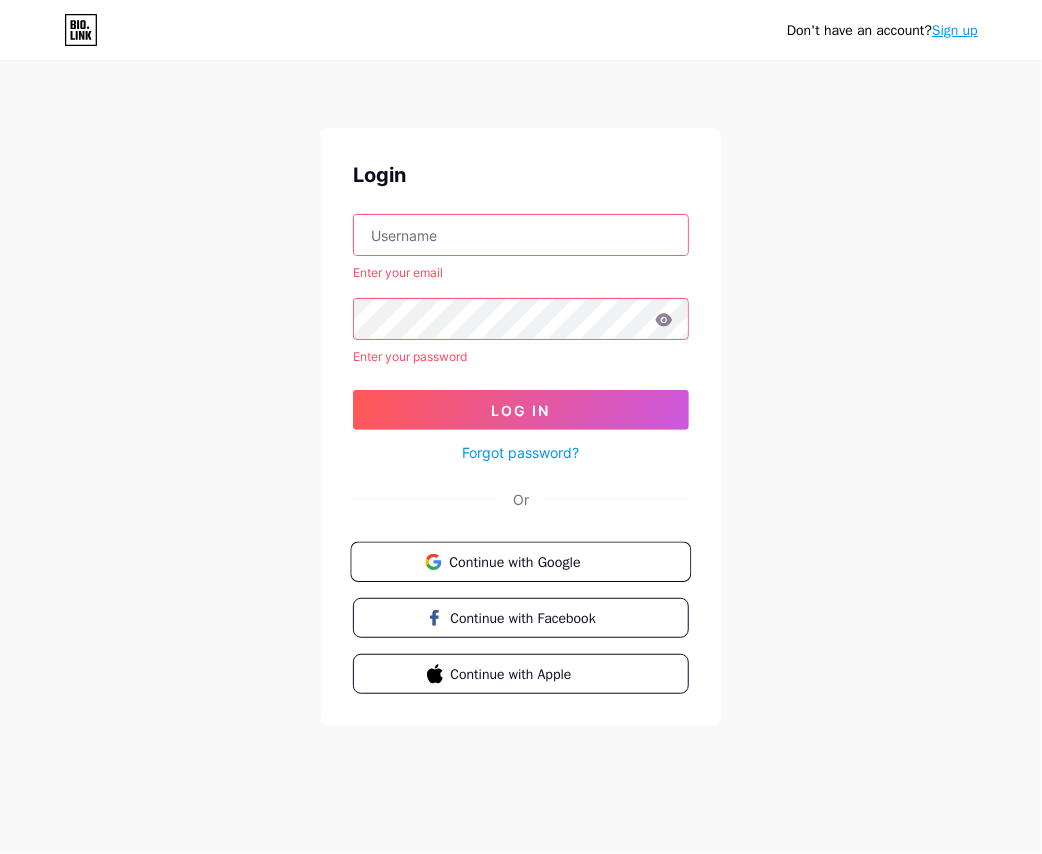 click on "Continue with Google" at bounding box center (520, 562) 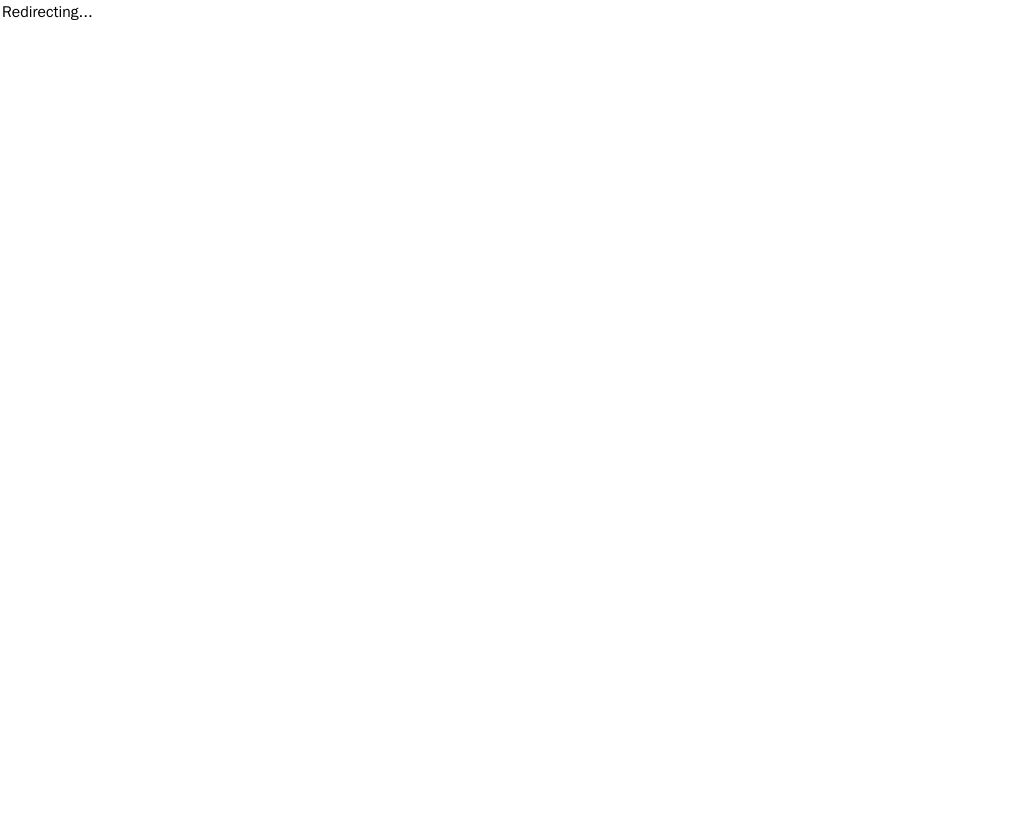 scroll, scrollTop: 0, scrollLeft: 0, axis: both 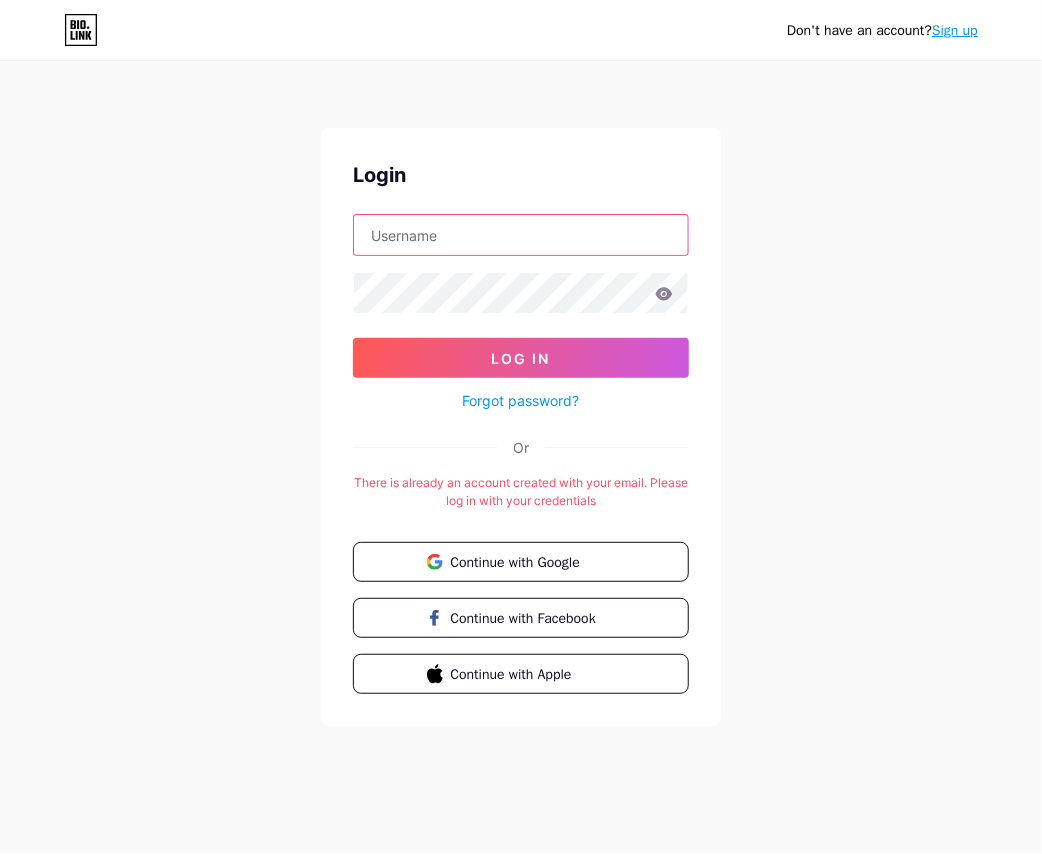 click at bounding box center (521, 235) 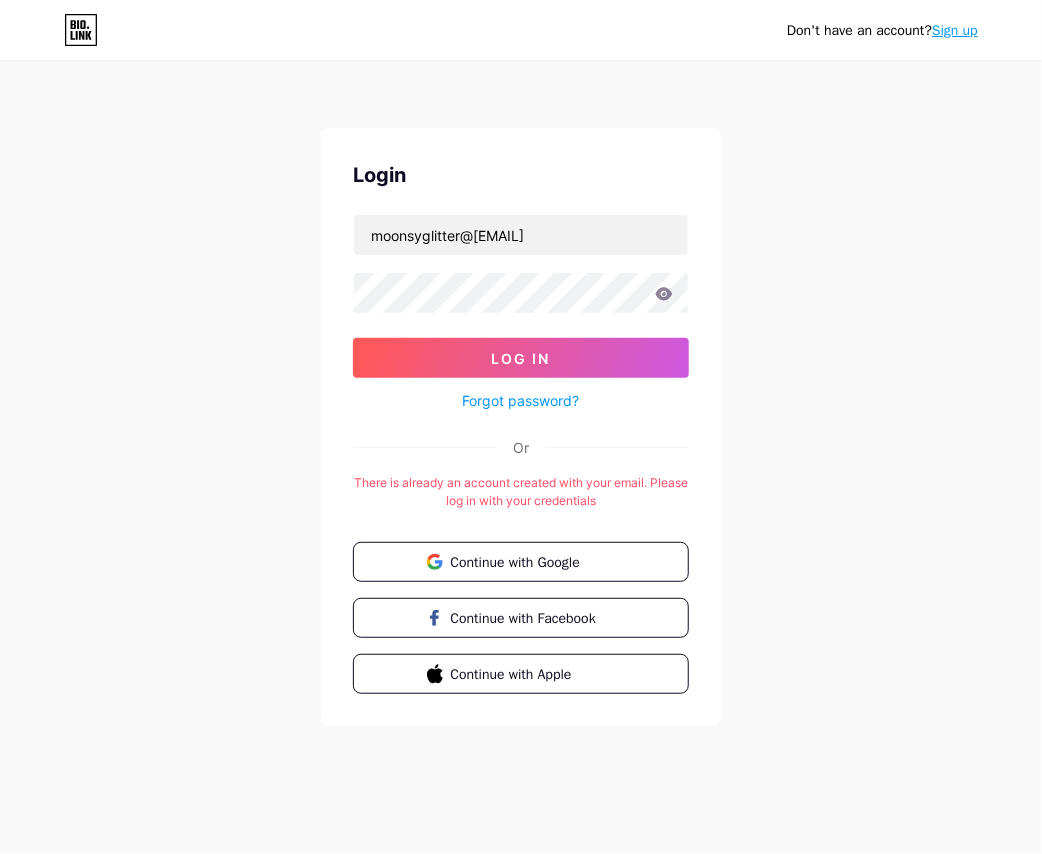 click 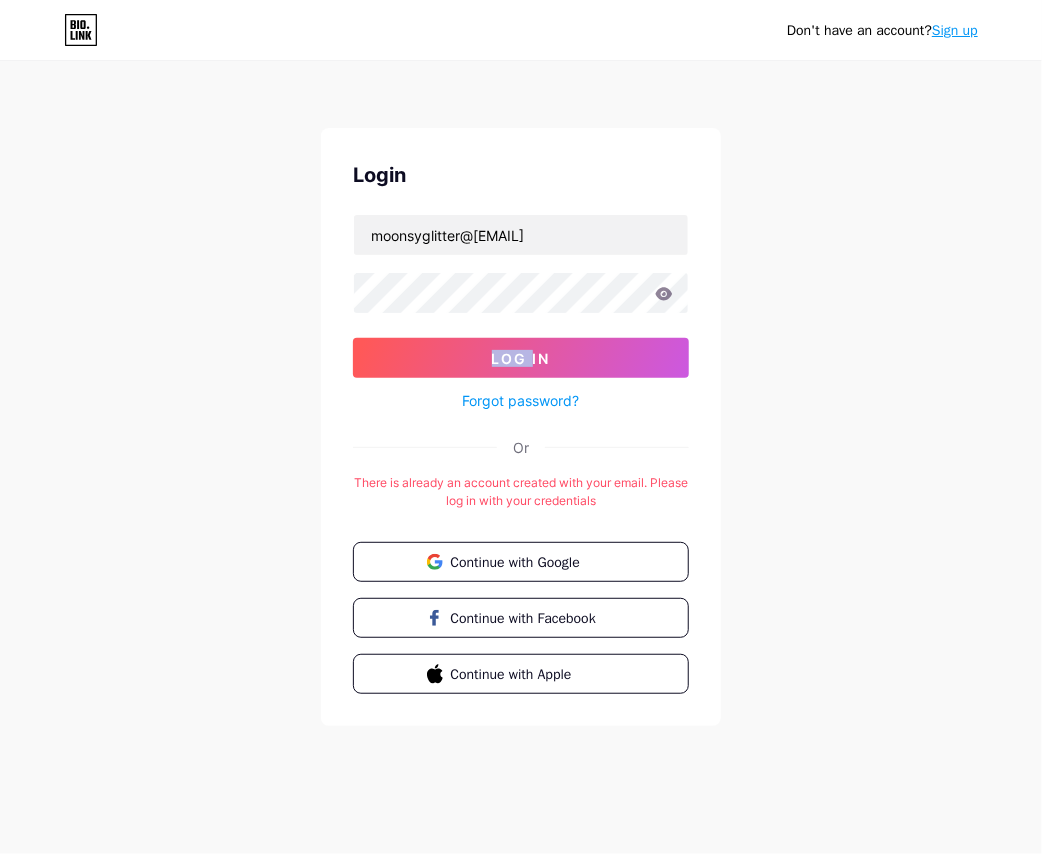 click 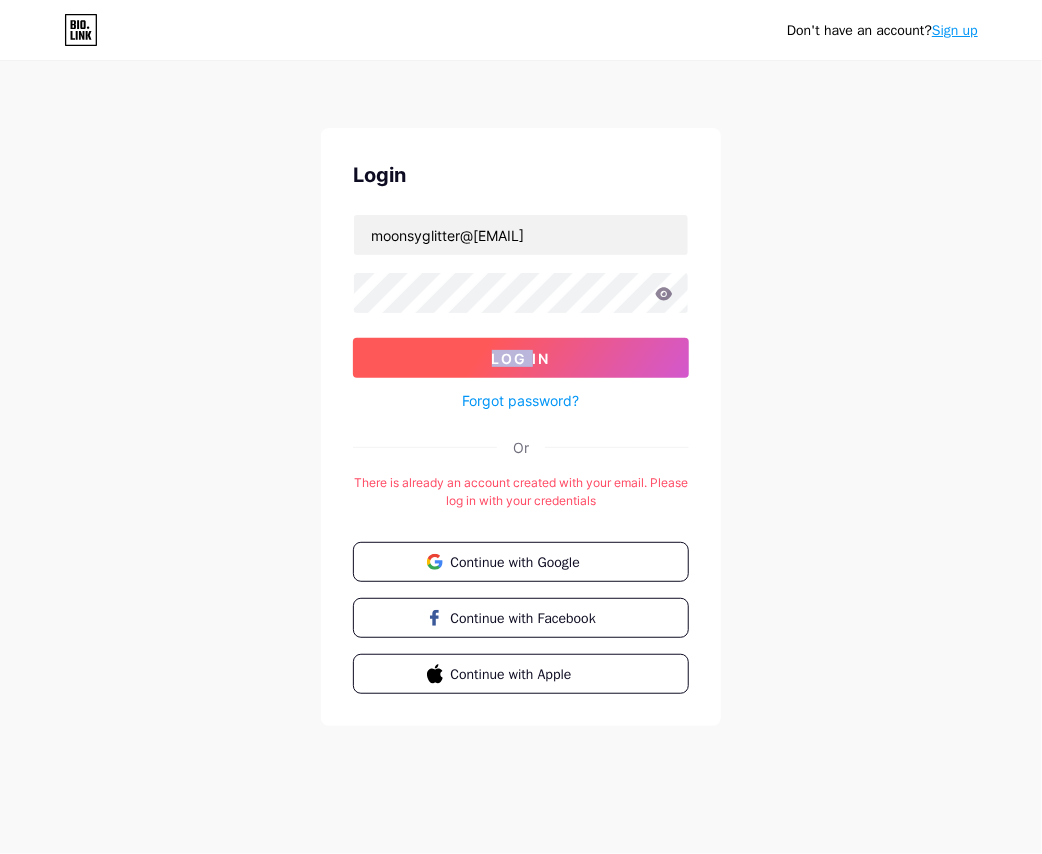 click on "Log In" at bounding box center [521, 358] 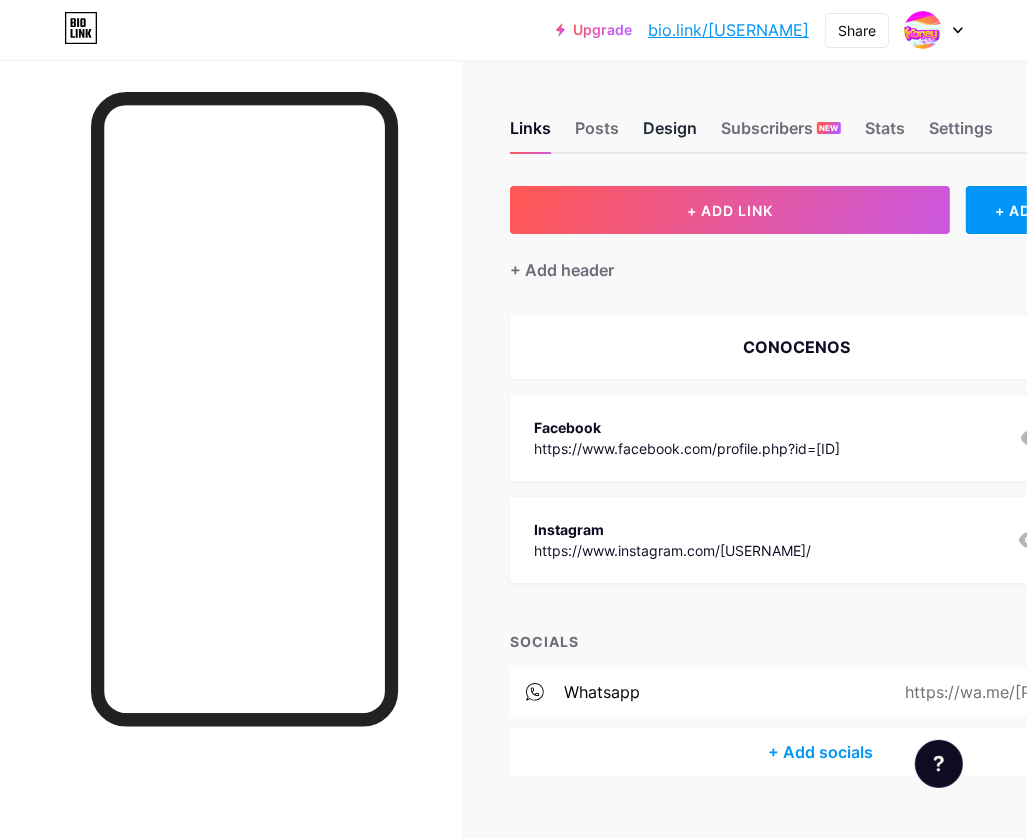 click on "Design" at bounding box center (670, 134) 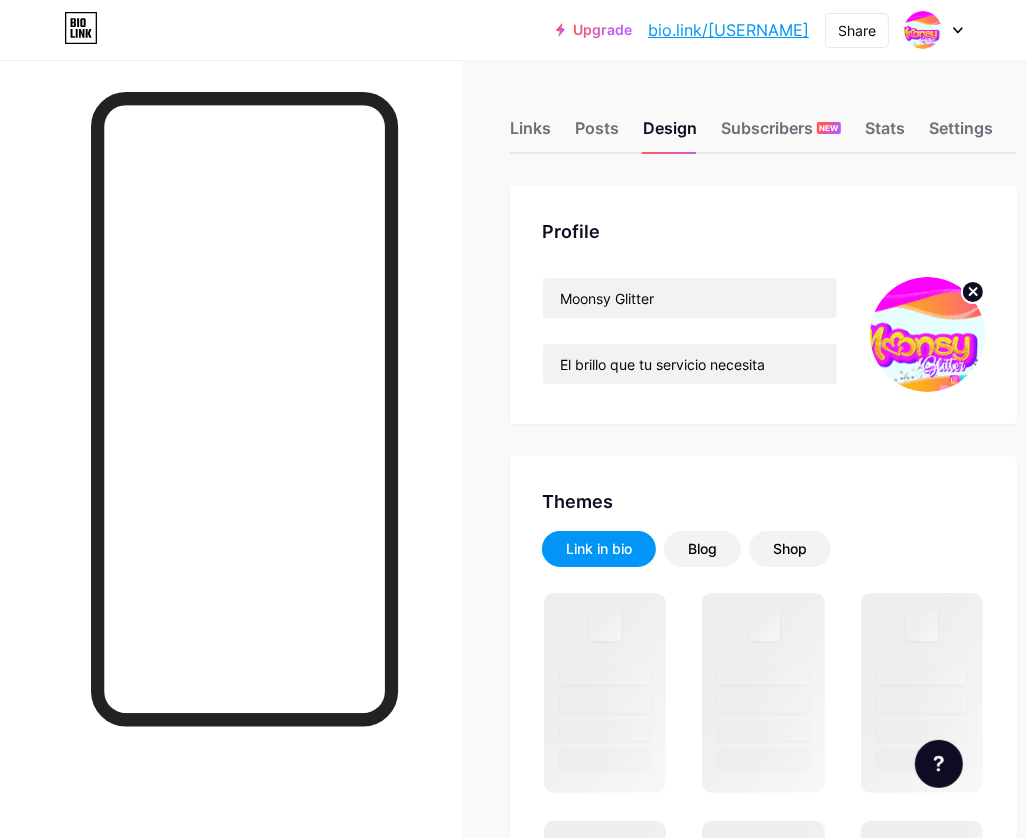 scroll, scrollTop: 900, scrollLeft: 0, axis: vertical 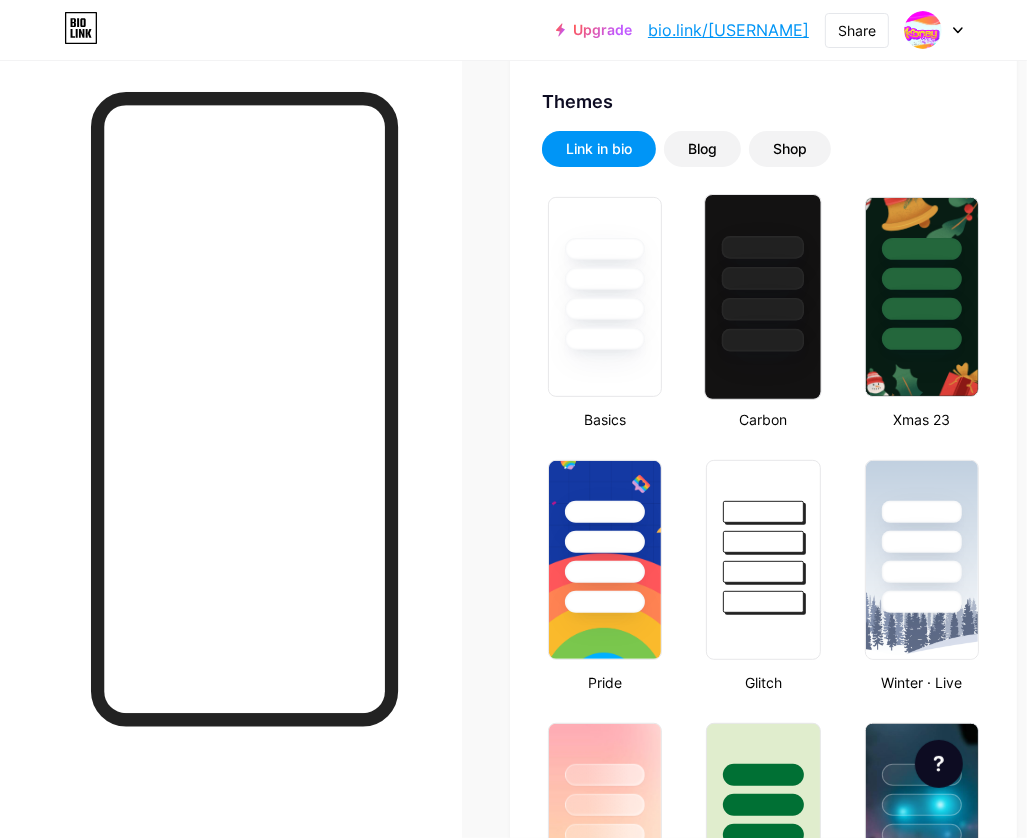 type on "#feae1a" 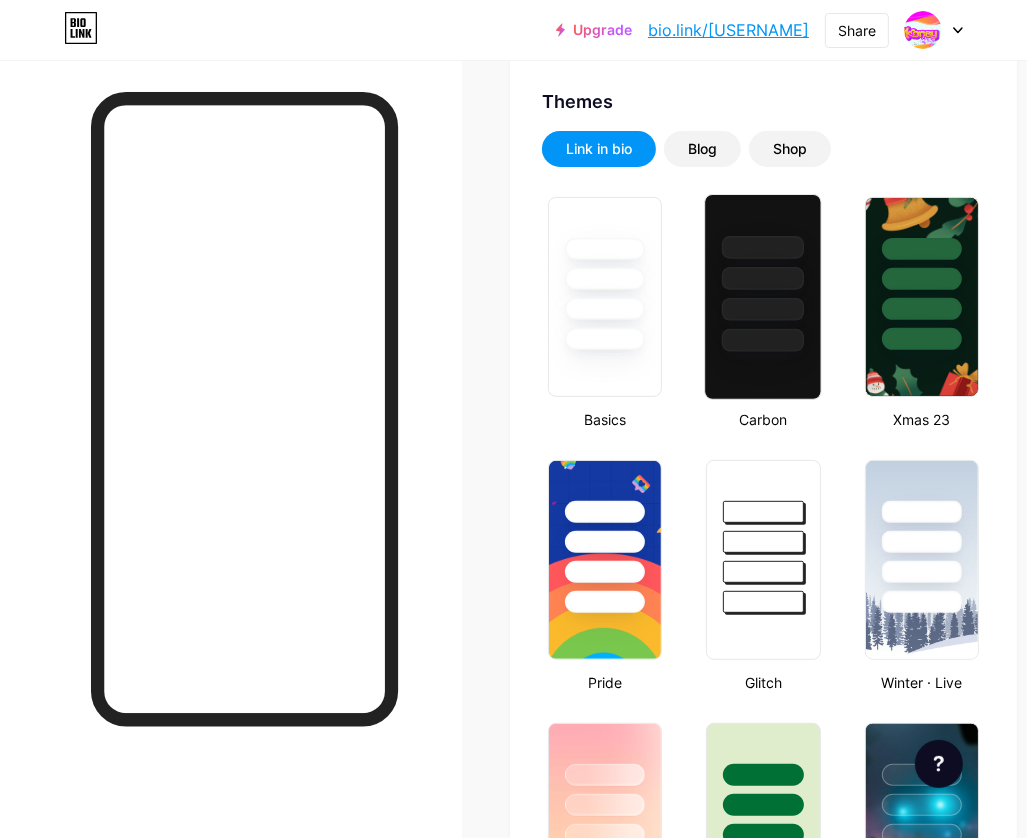 type on "#fe0dfd" 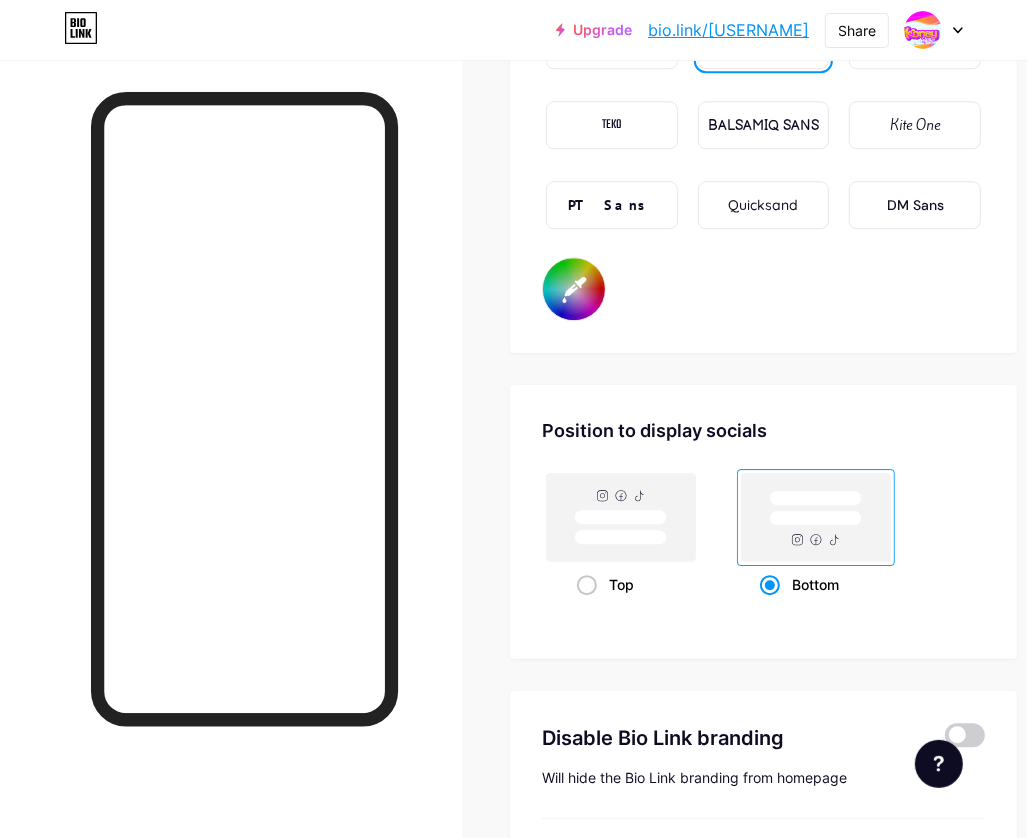 scroll, scrollTop: 3830, scrollLeft: 0, axis: vertical 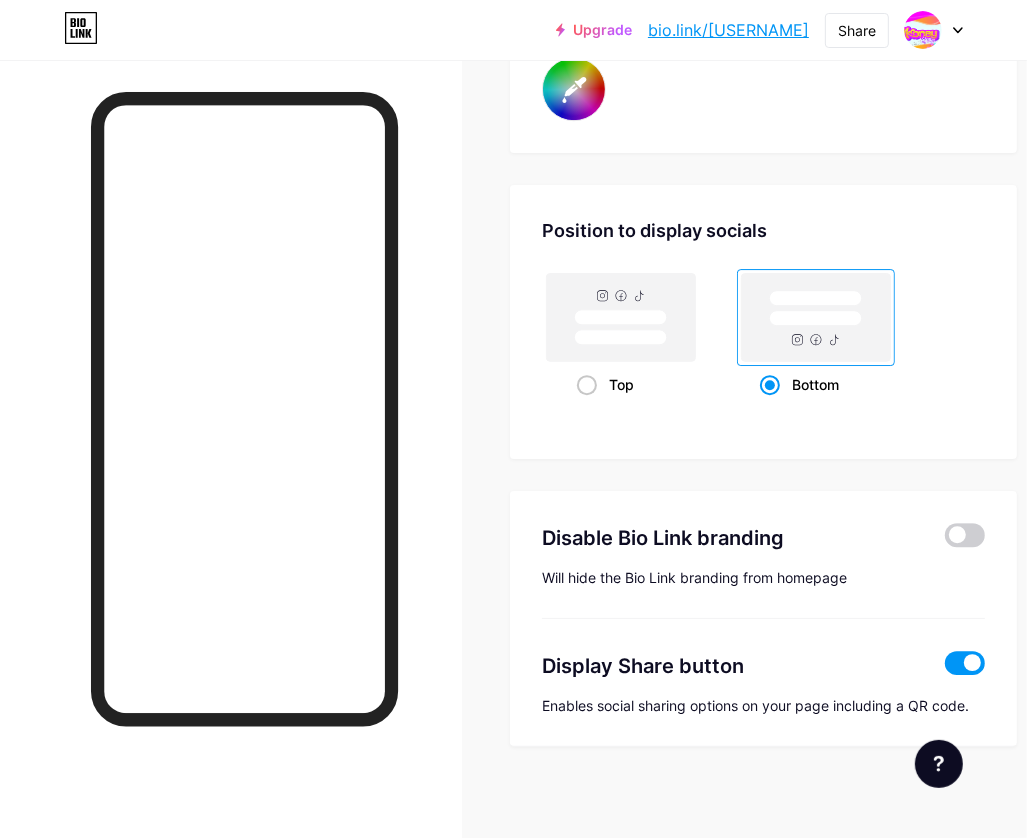click on "bio.link/moonsyglitter" at bounding box center [728, 30] 